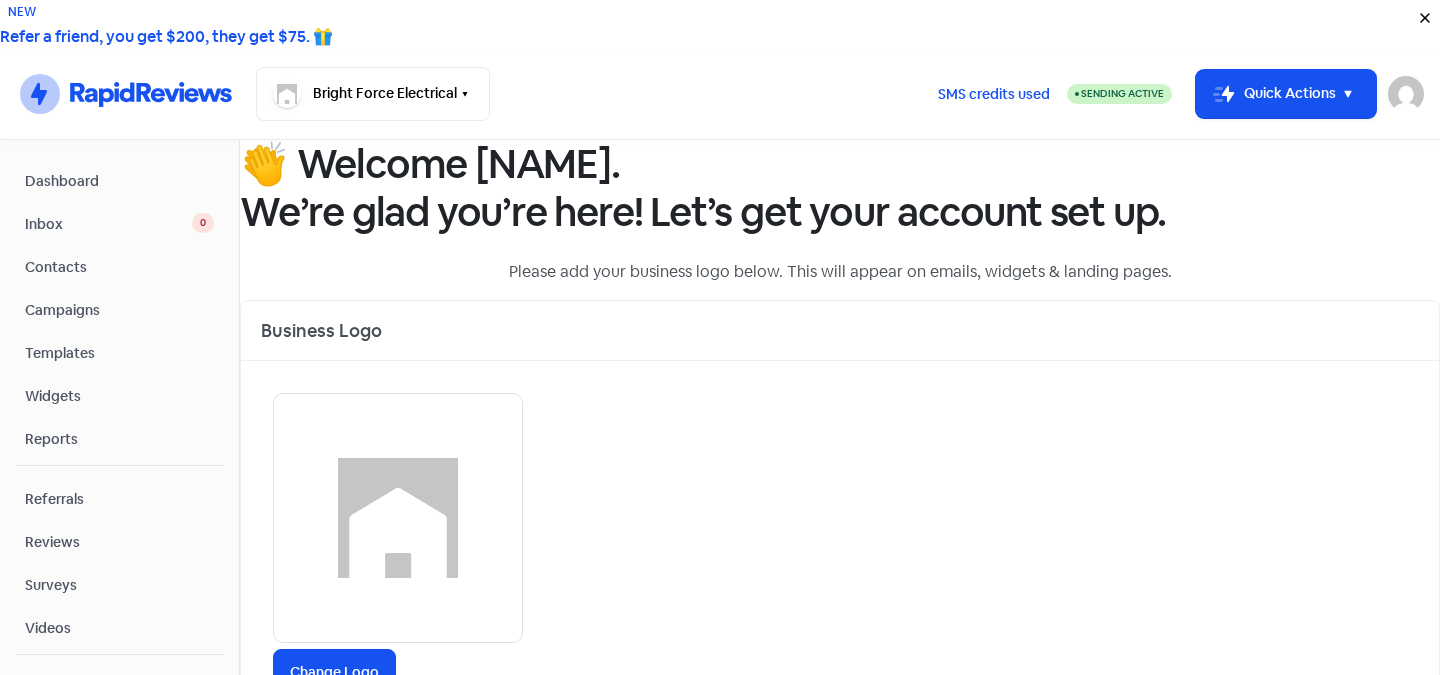 scroll, scrollTop: 0, scrollLeft: 0, axis: both 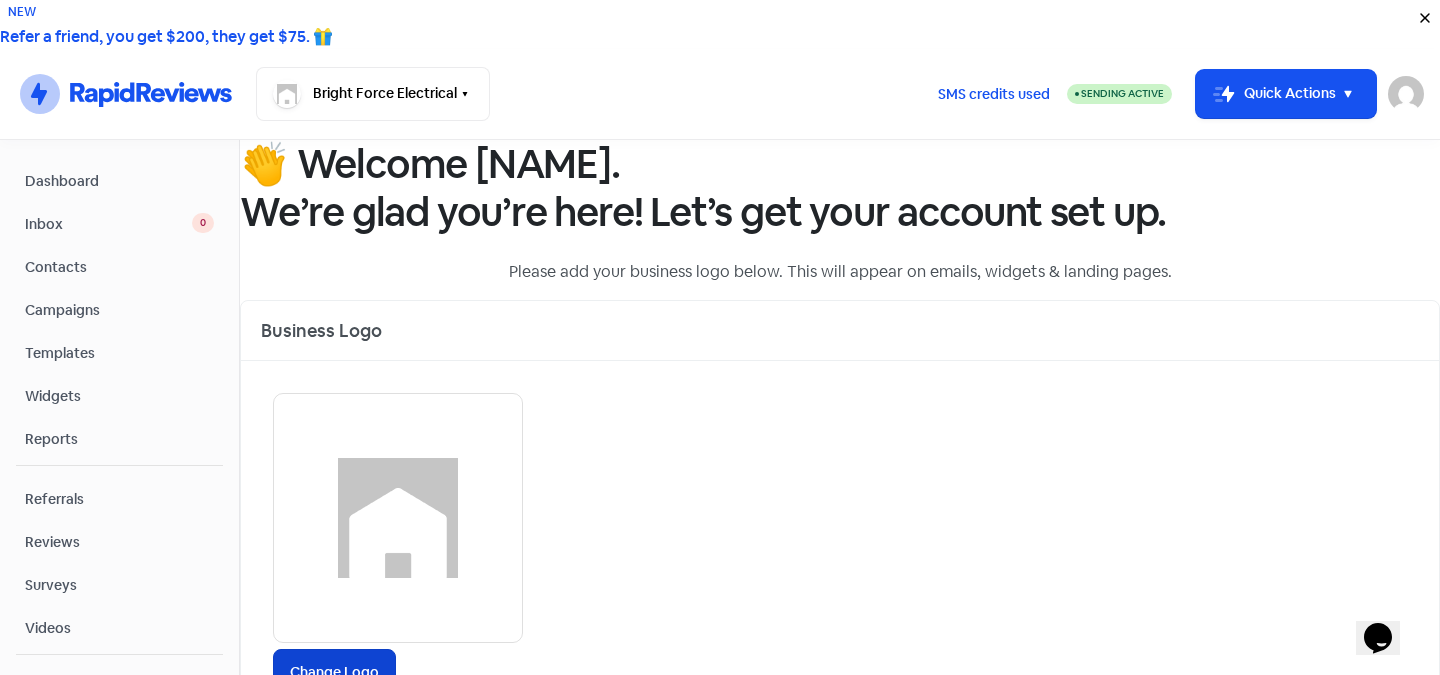 click on "Change Logo" at bounding box center [334, 672] 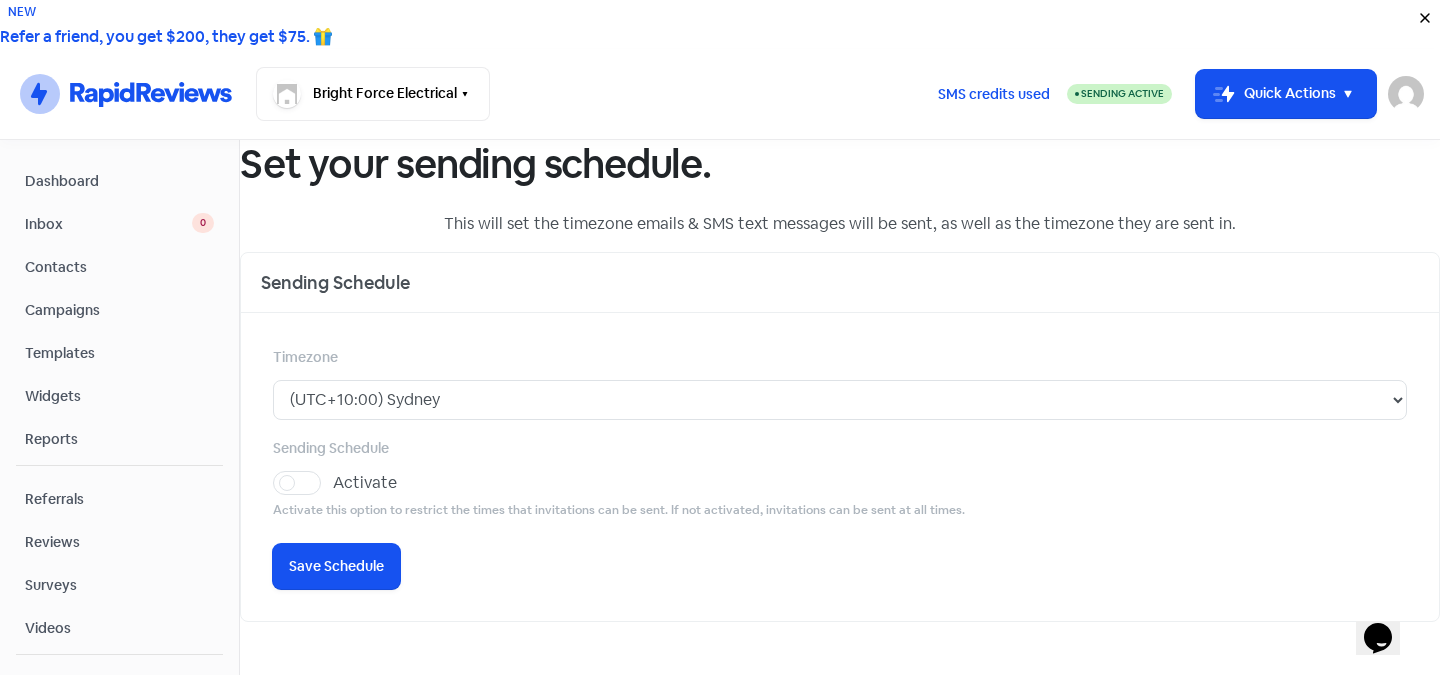click on "Activate" at bounding box center [365, 483] 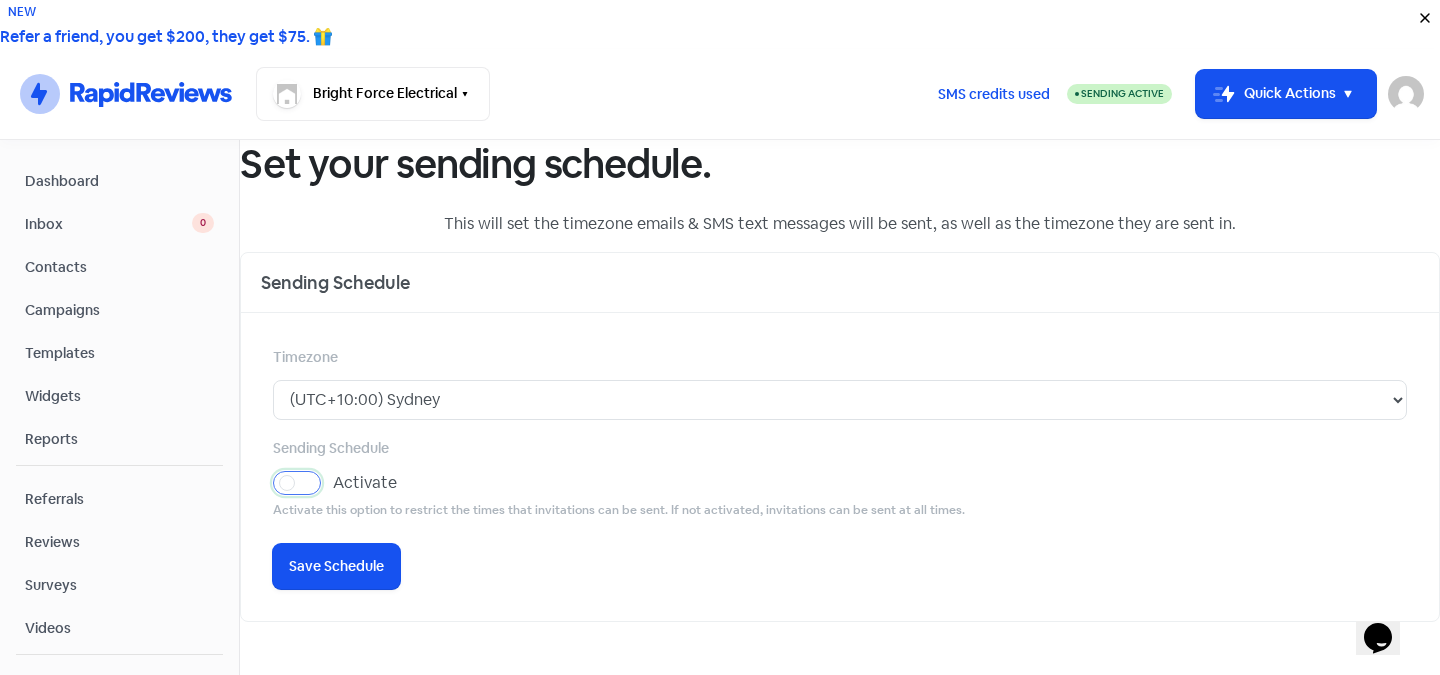 click on "Activate" at bounding box center [339, 477] 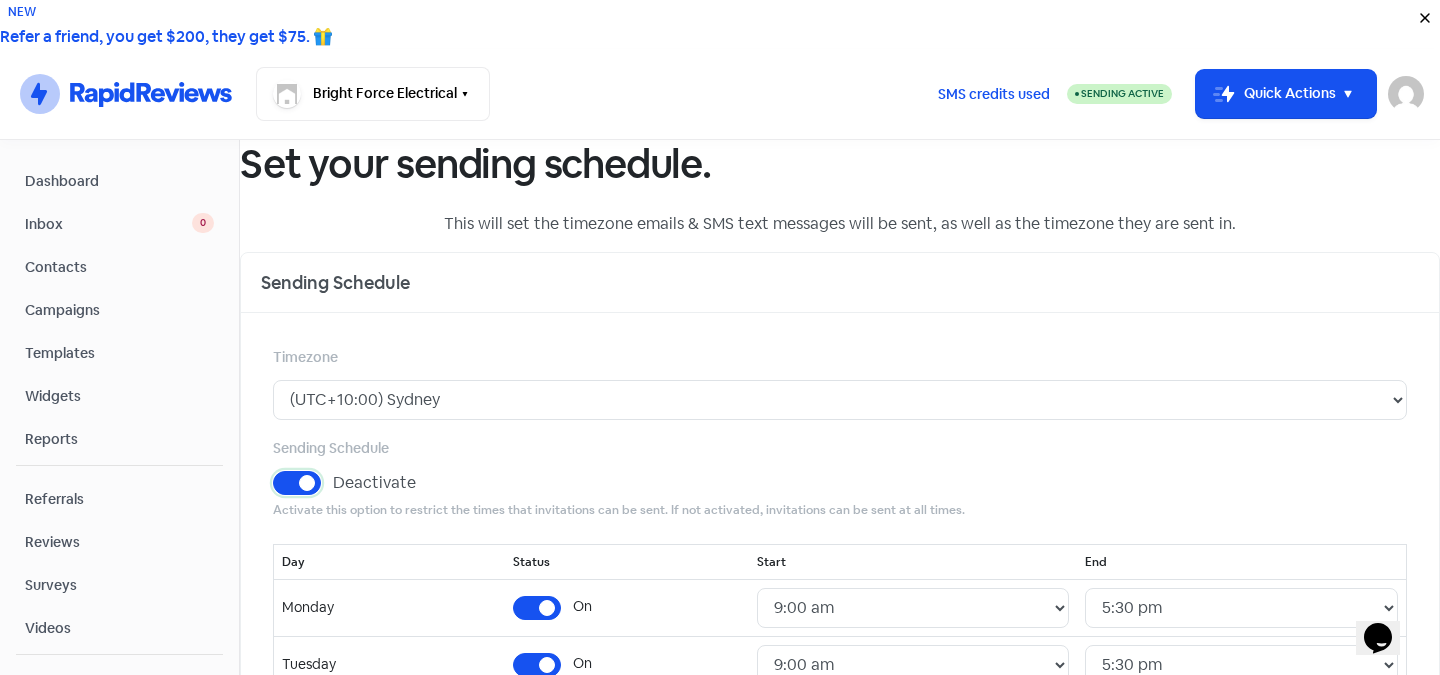 scroll, scrollTop: 344, scrollLeft: 0, axis: vertical 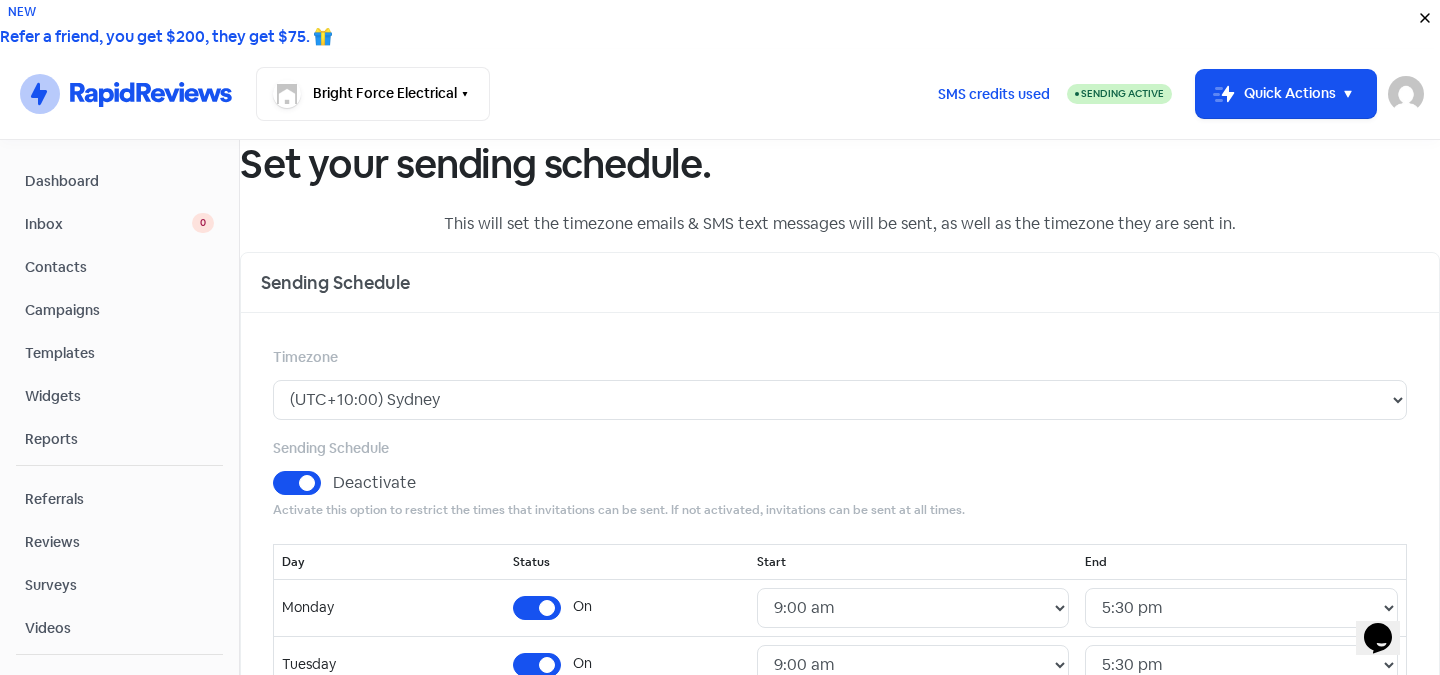 click on "Off" at bounding box center [583, 889] 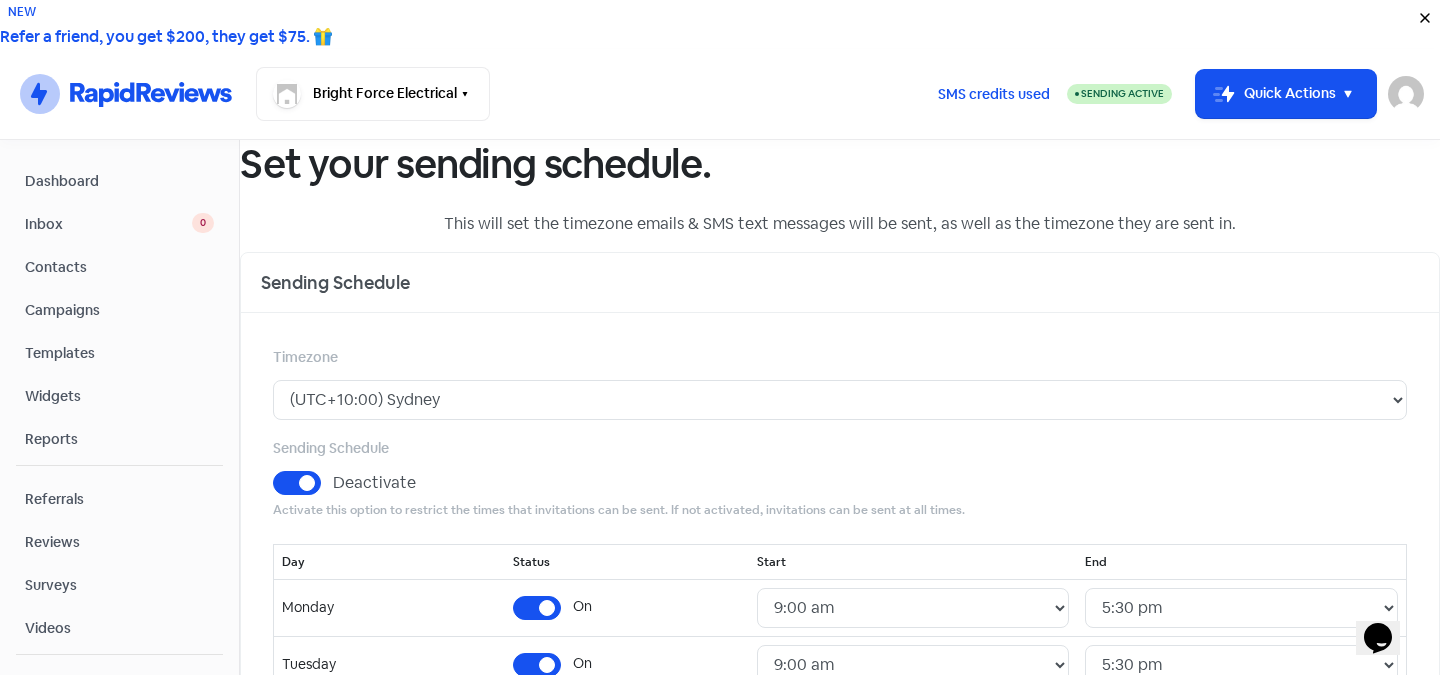 click on "Off" at bounding box center (583, 946) 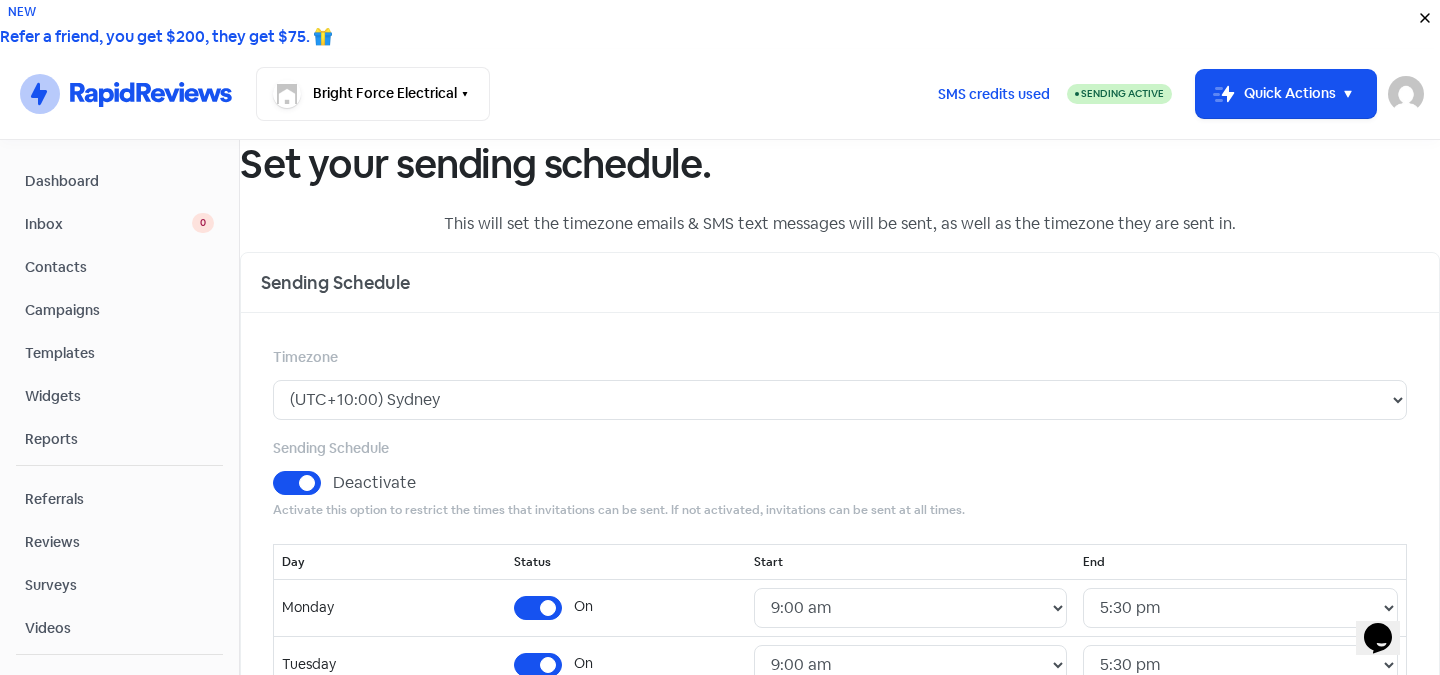 click on "Icon For Loading Save Schedule" at bounding box center (336, 1025) 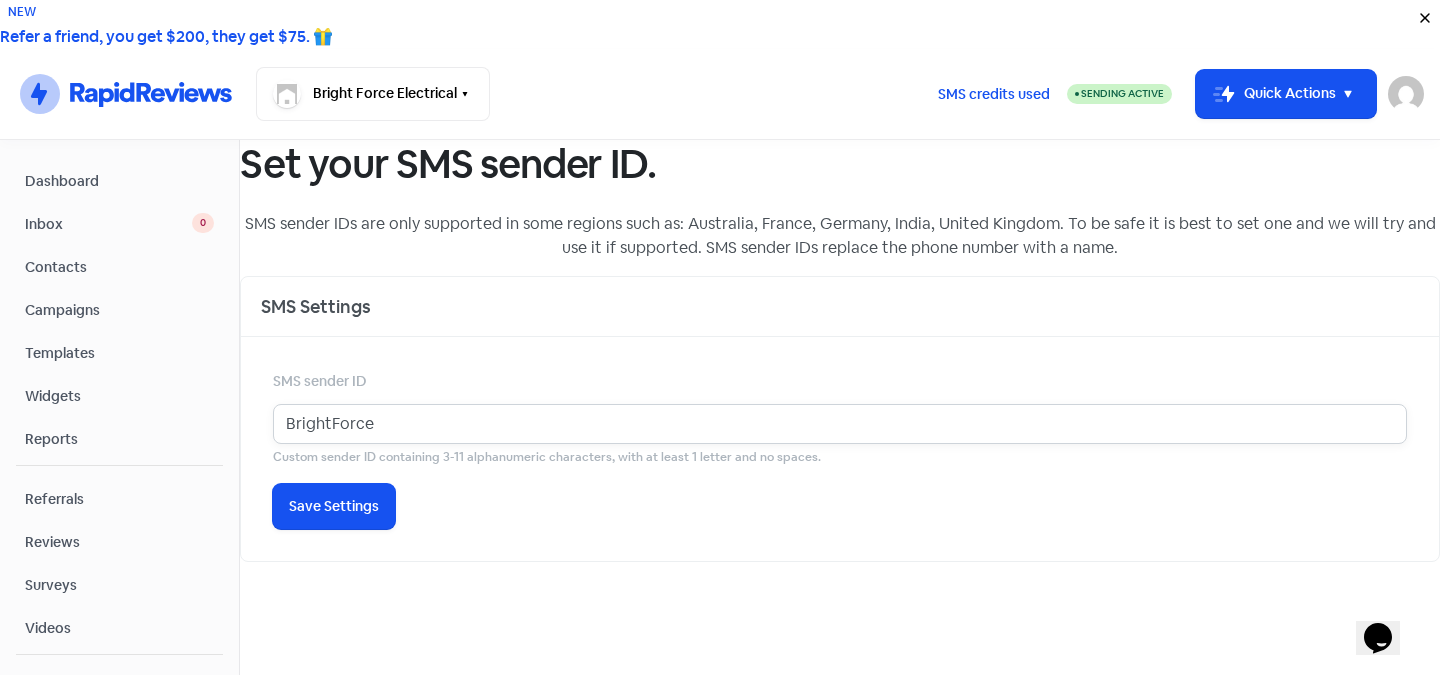 click on "BrightForce" at bounding box center [840, 424] 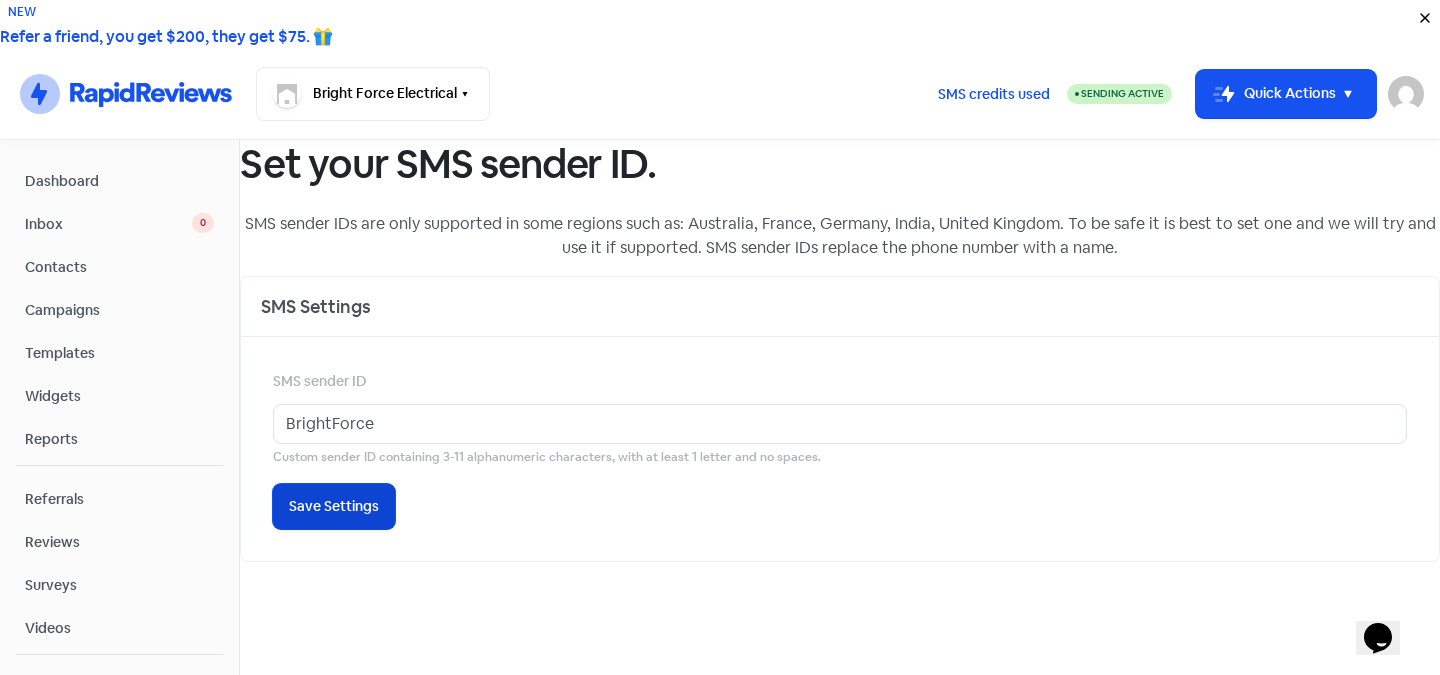 click on "Save Settings" at bounding box center [334, 506] 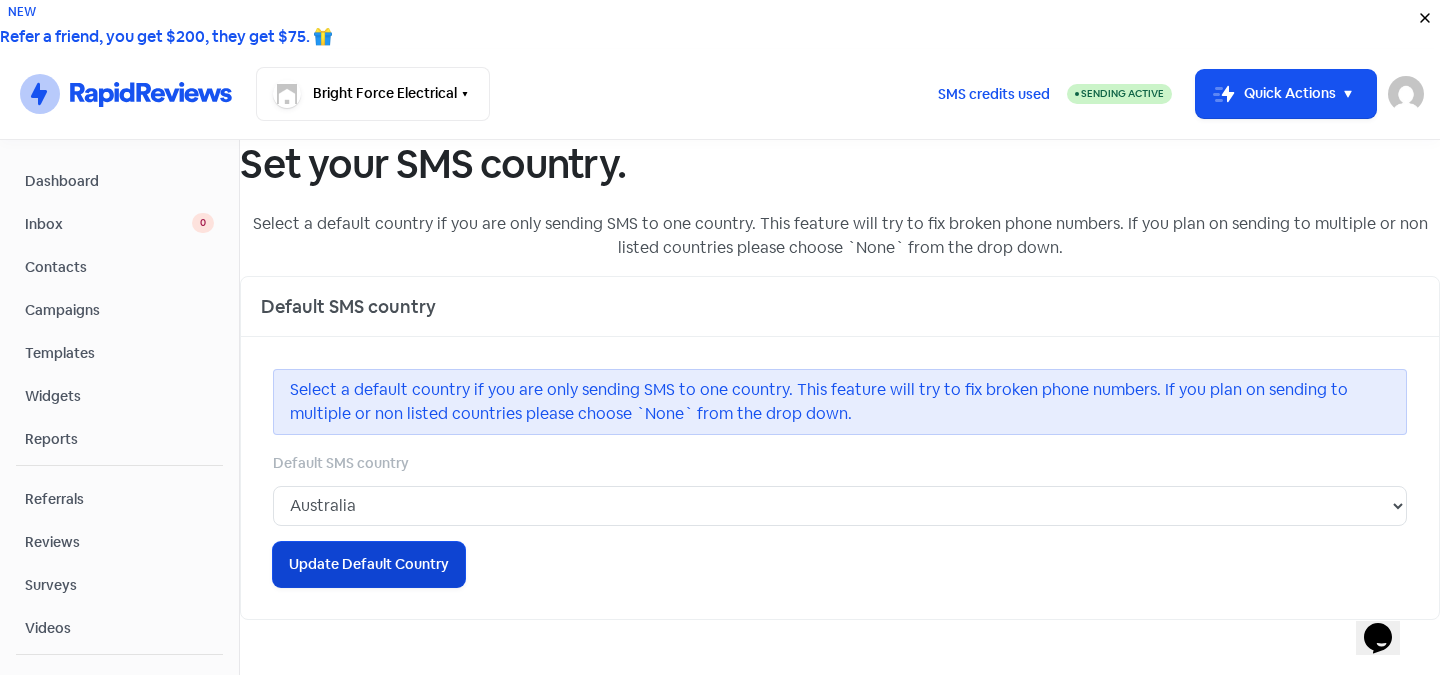 click on "Update Default Country" at bounding box center (369, 564) 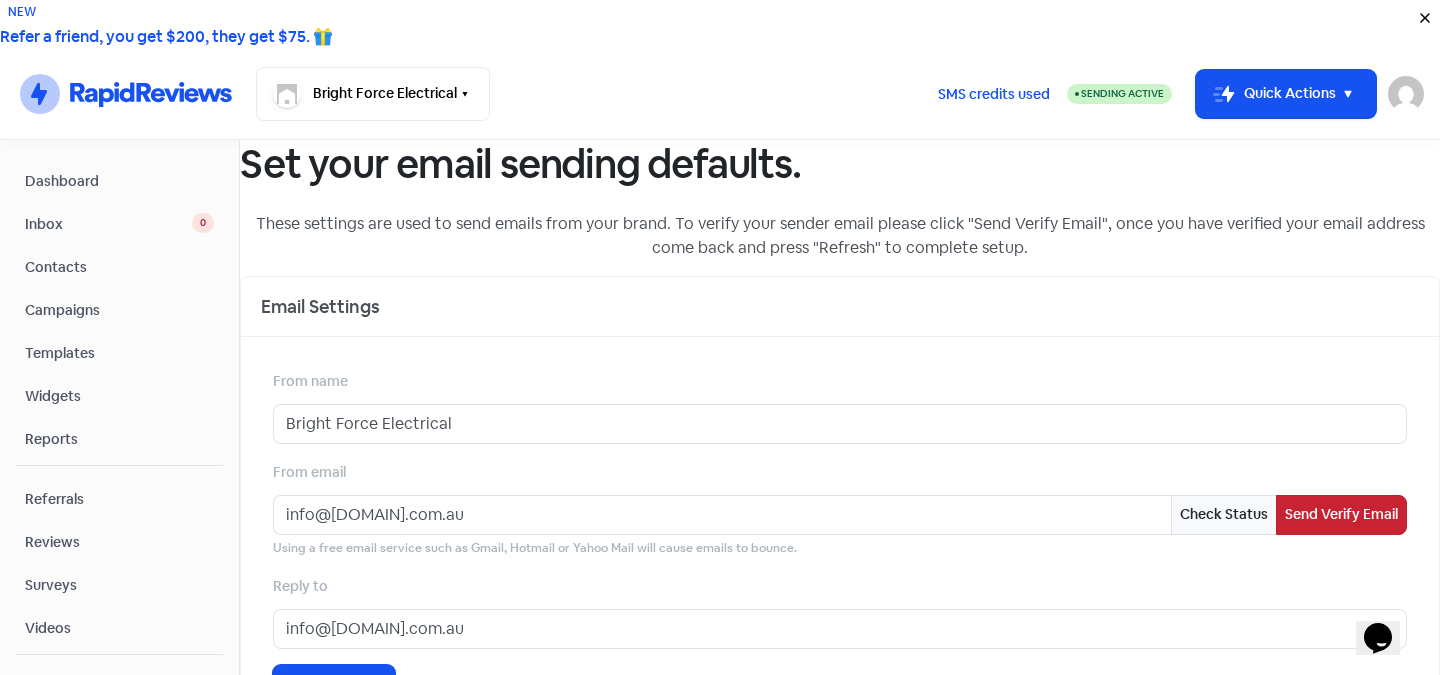 scroll, scrollTop: 55, scrollLeft: 0, axis: vertical 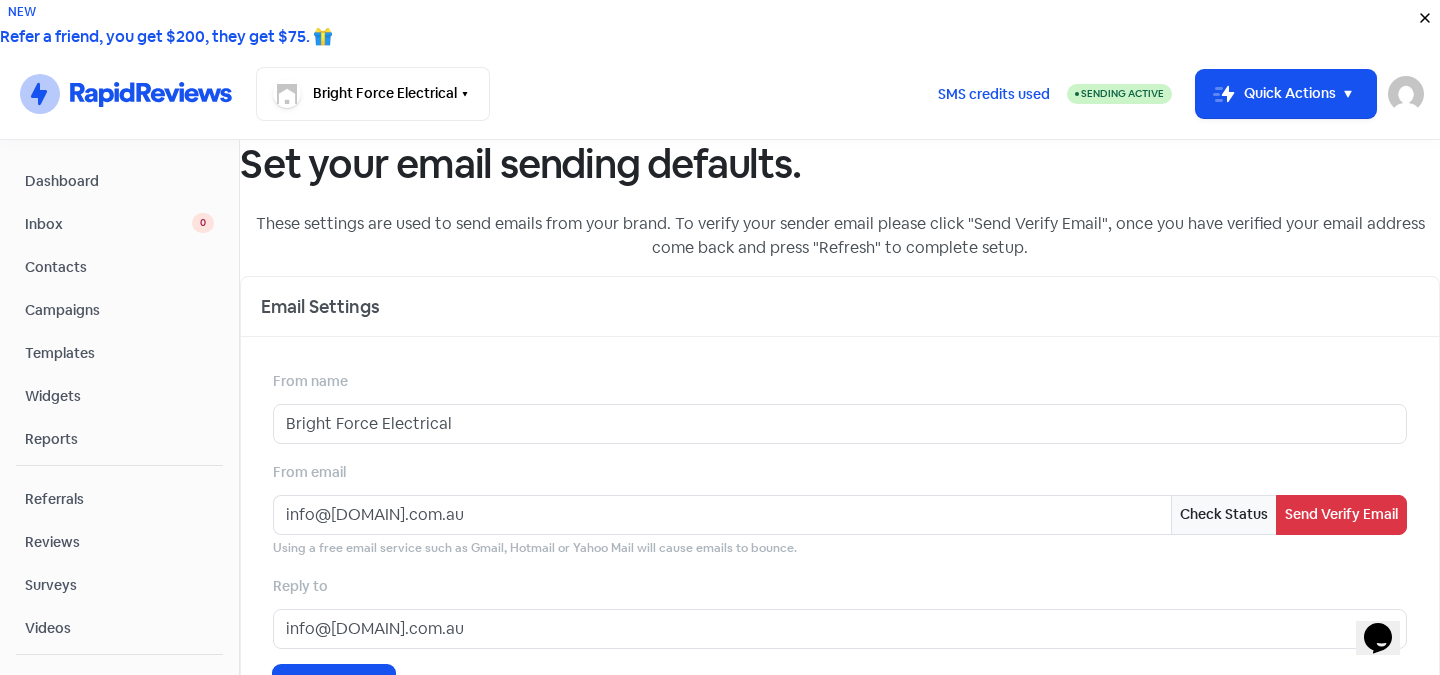 click on "Set your email sending defaults.   These settings are used to send emails from your brand. To verify your sender email please click "Send Verify Email", once you have verified your email address come back and press "Refresh" to complete setup.  Email Settings From name Bright Force Electrical From email info@brightforceelectrical.com.au  Check Status   Send Verify Email  Using a free email service such as Gmail, Hotmail or Yahoo Mail will cause emails to bounce. Reply to info@brightforceelectrical.com.au Icon For Loading Save Settings" at bounding box center [840, 441] 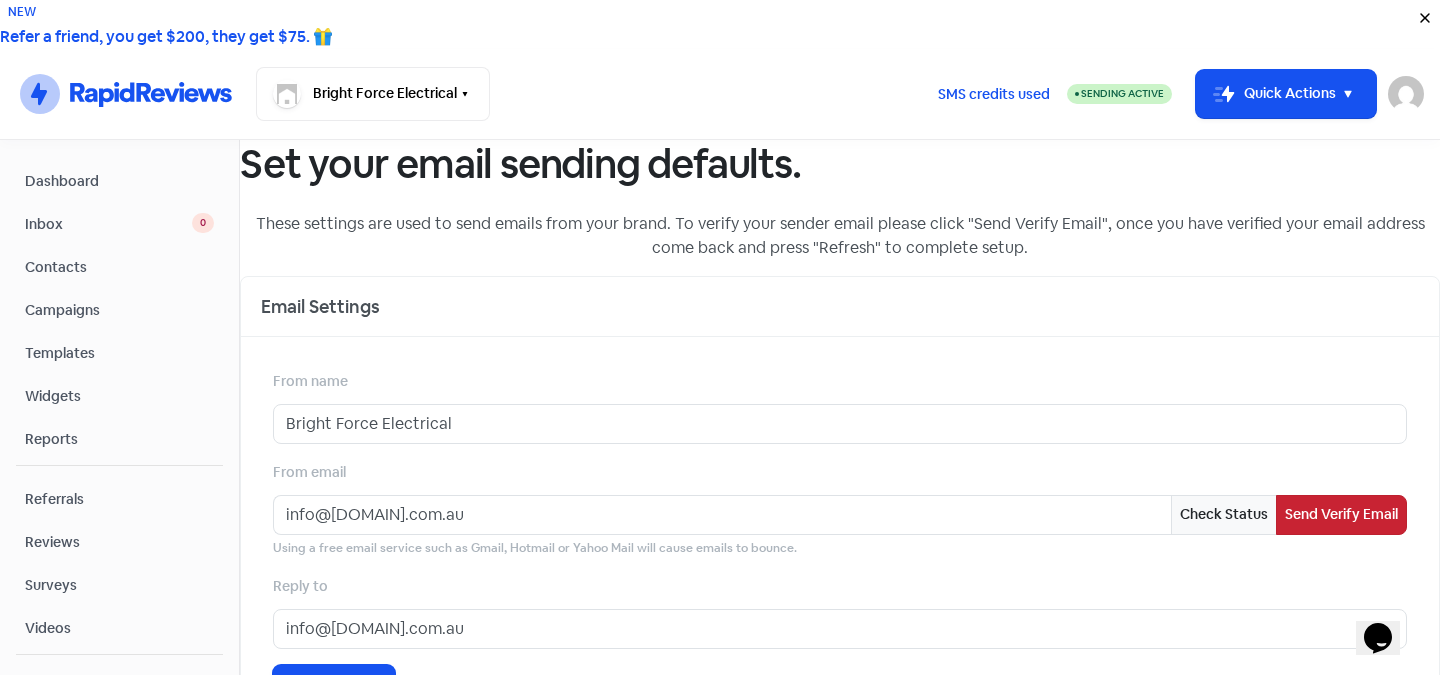 click on "Send Verify Email" at bounding box center (1341, 515) 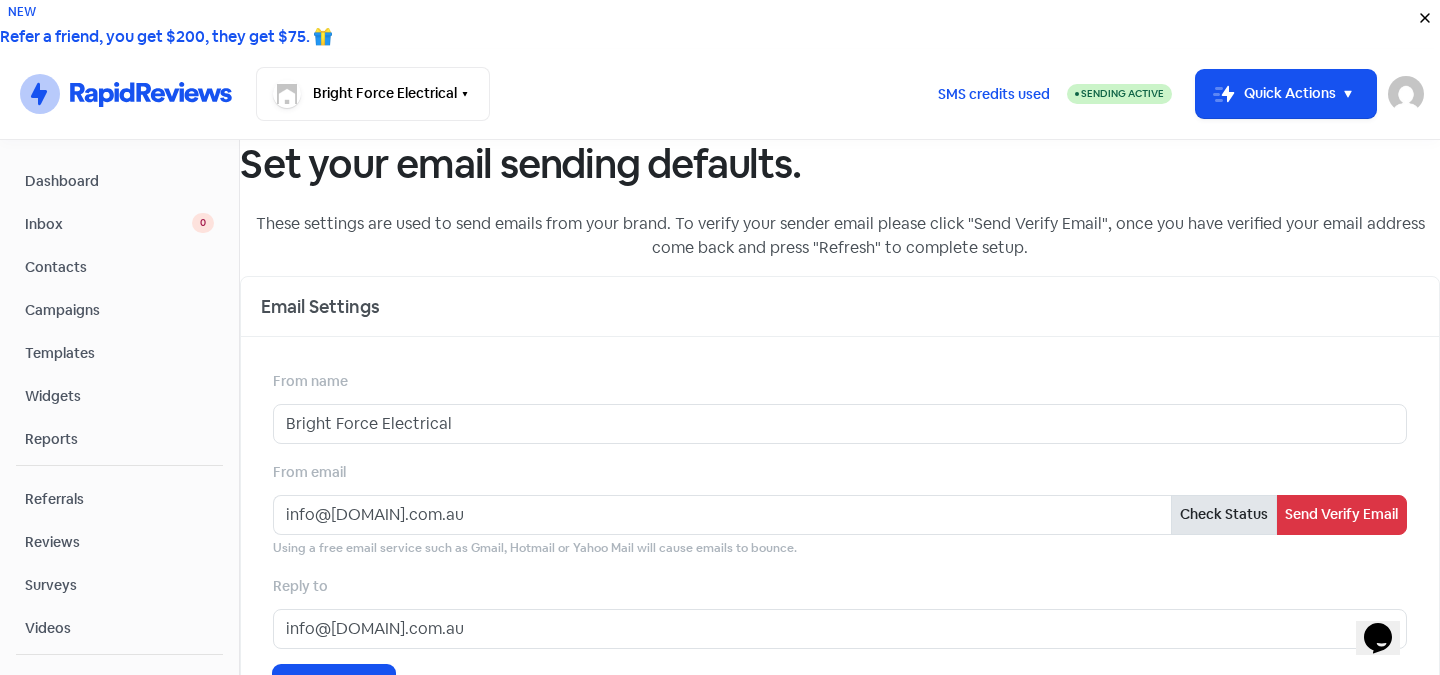 click on "Check Status" at bounding box center [1224, 515] 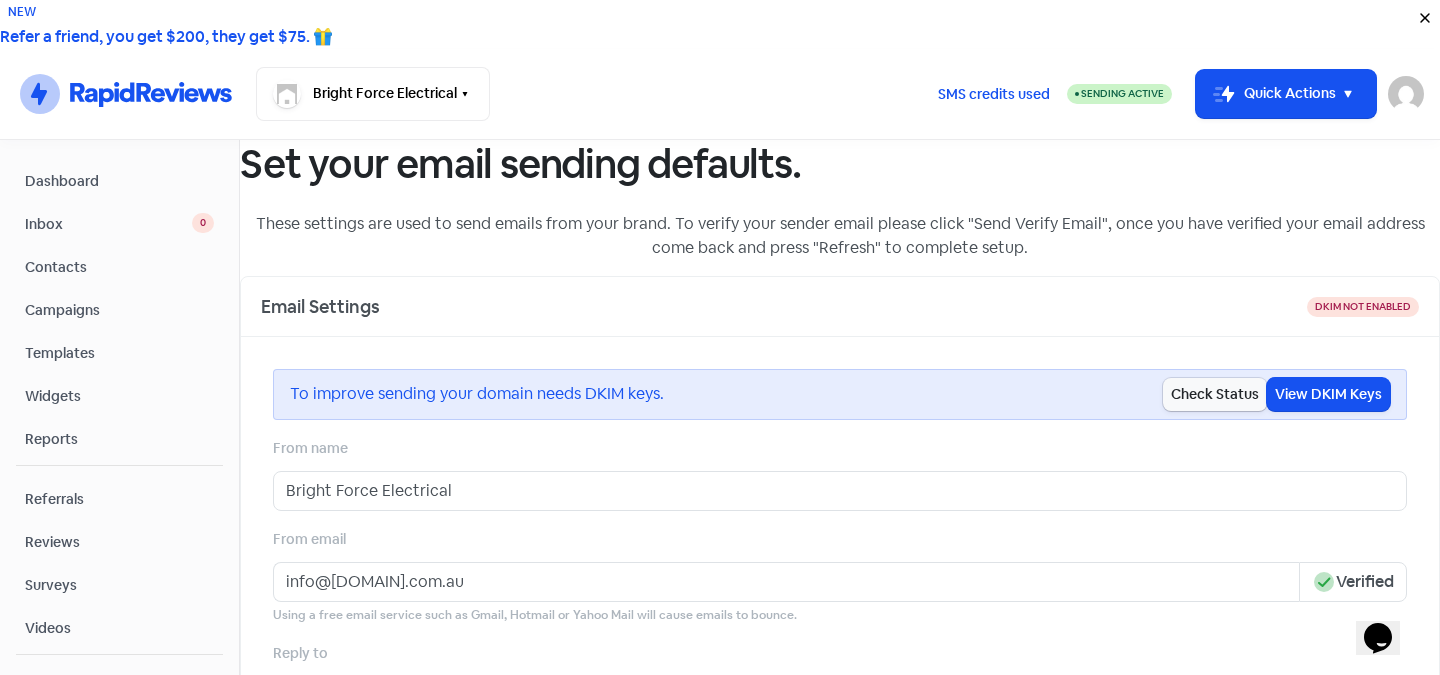 scroll, scrollTop: 0, scrollLeft: 0, axis: both 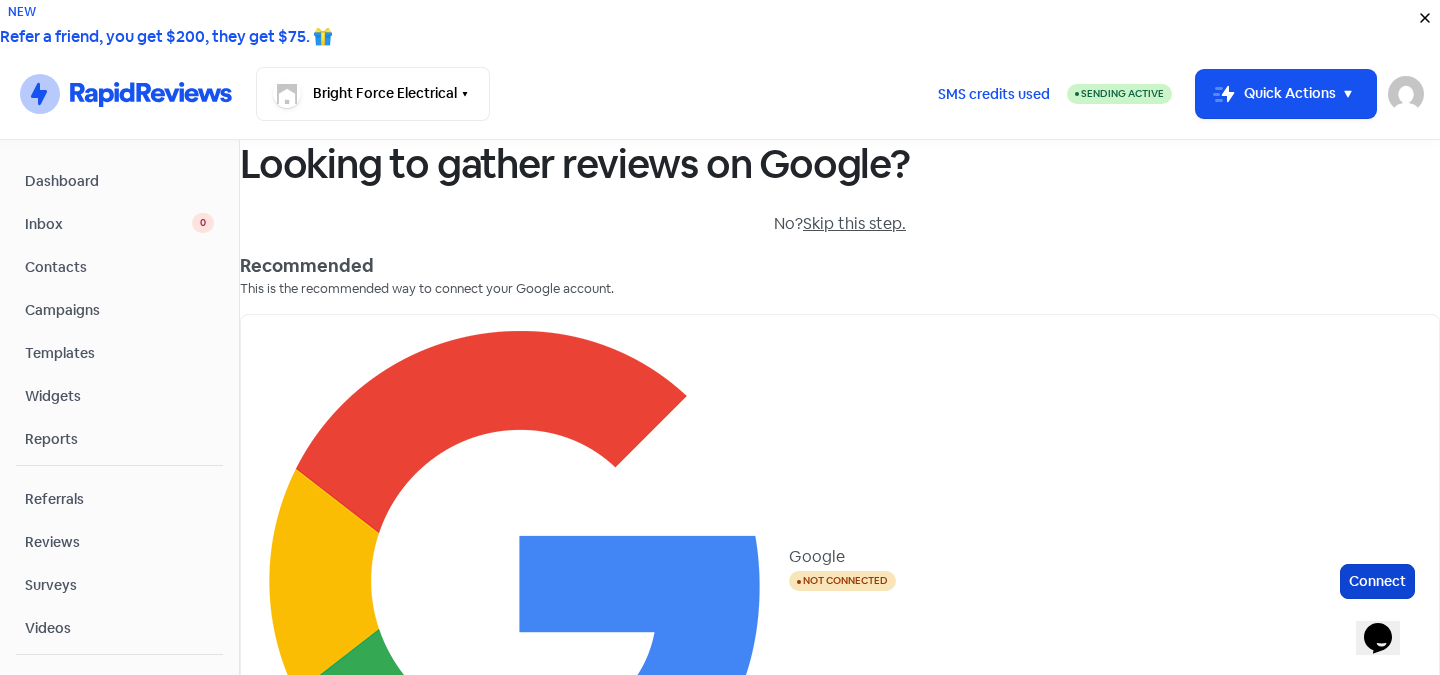click on "Connect" at bounding box center [1377, 581] 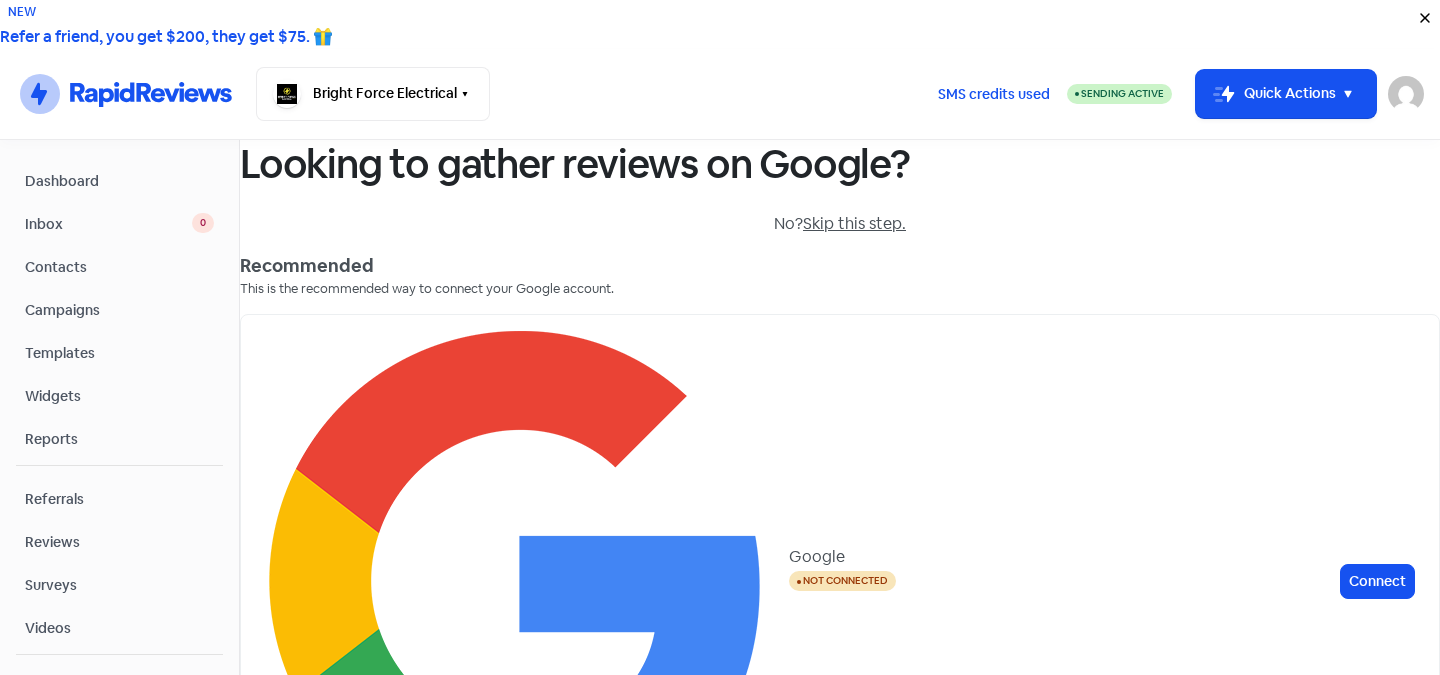 scroll, scrollTop: 0, scrollLeft: 0, axis: both 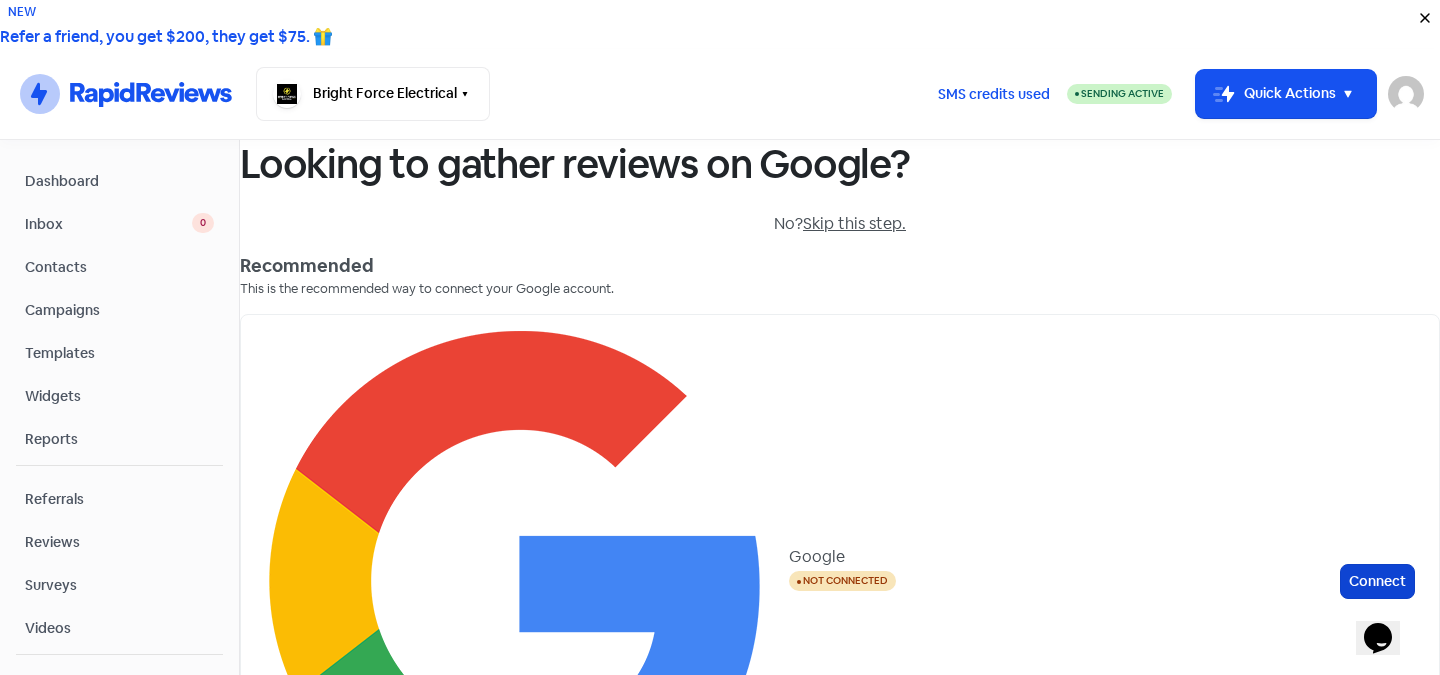 click on "Connect" at bounding box center [1377, 581] 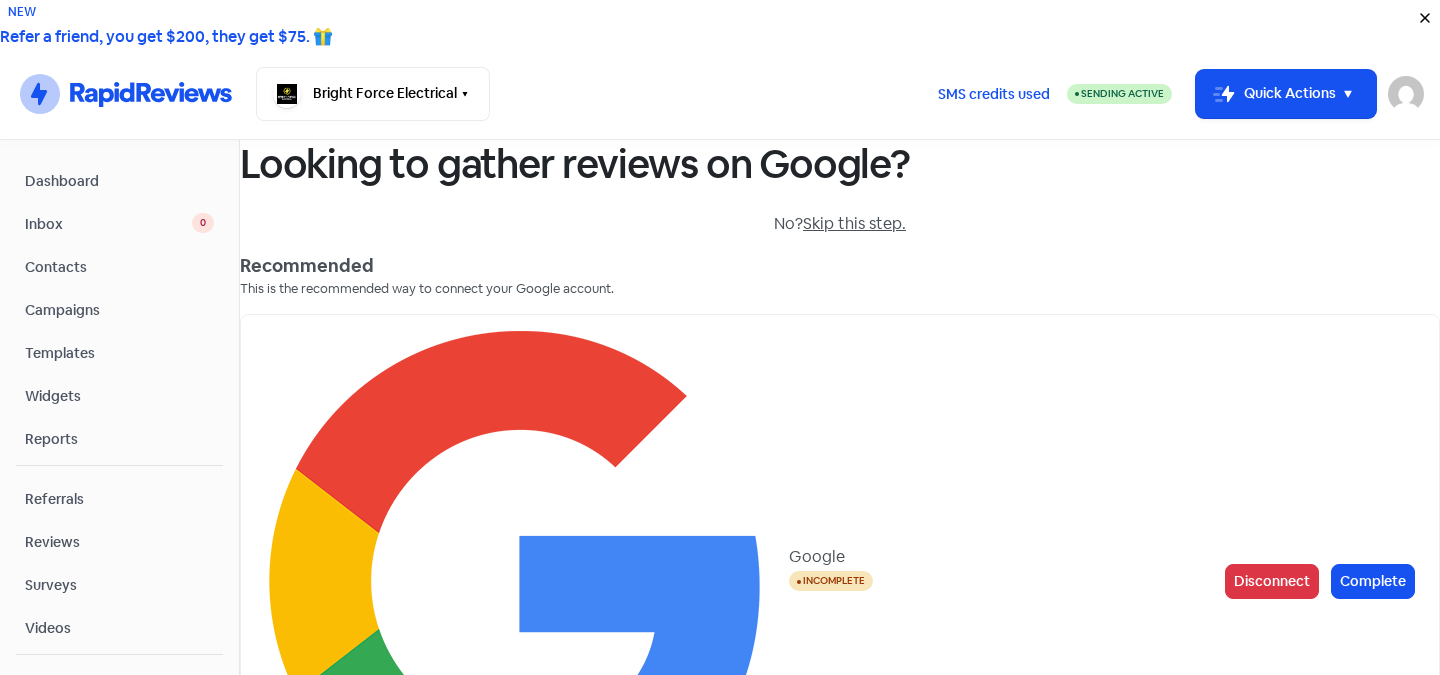 scroll, scrollTop: 0, scrollLeft: 0, axis: both 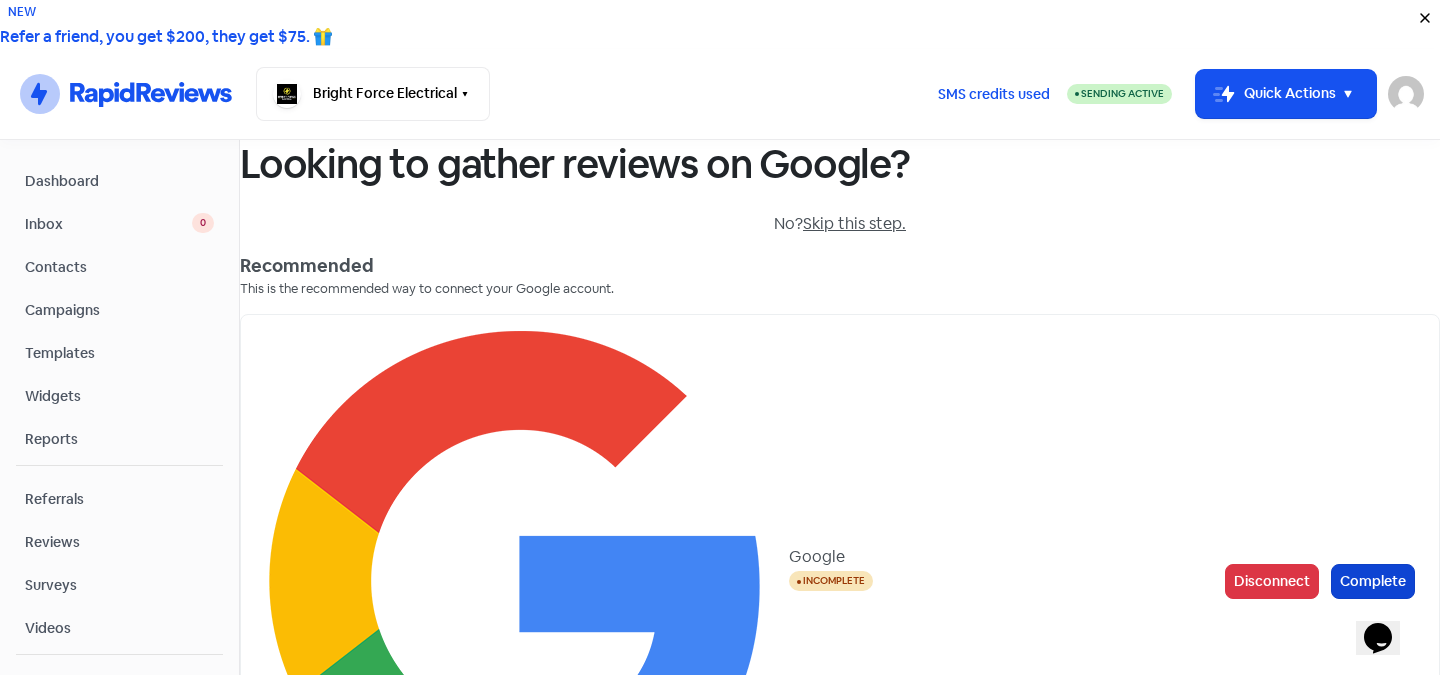 click on "Complete" at bounding box center (1373, 581) 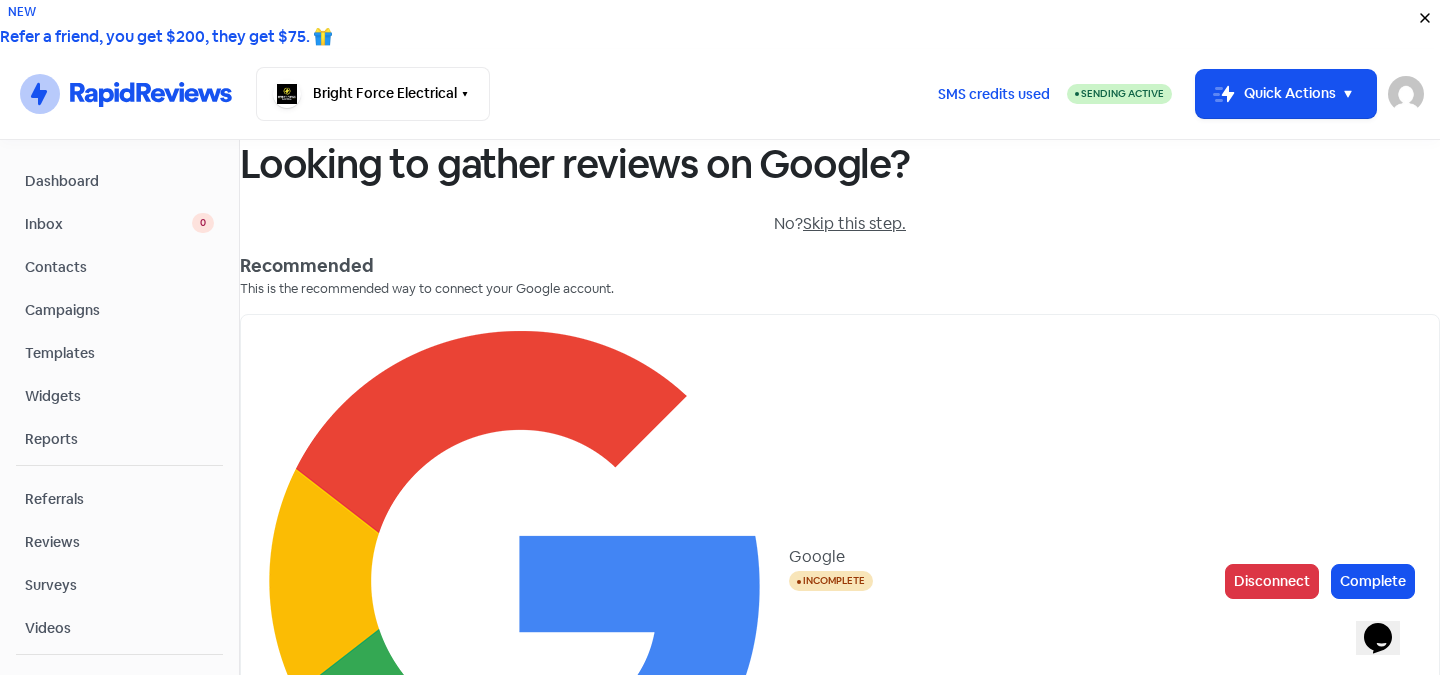 click at bounding box center [303, 889] 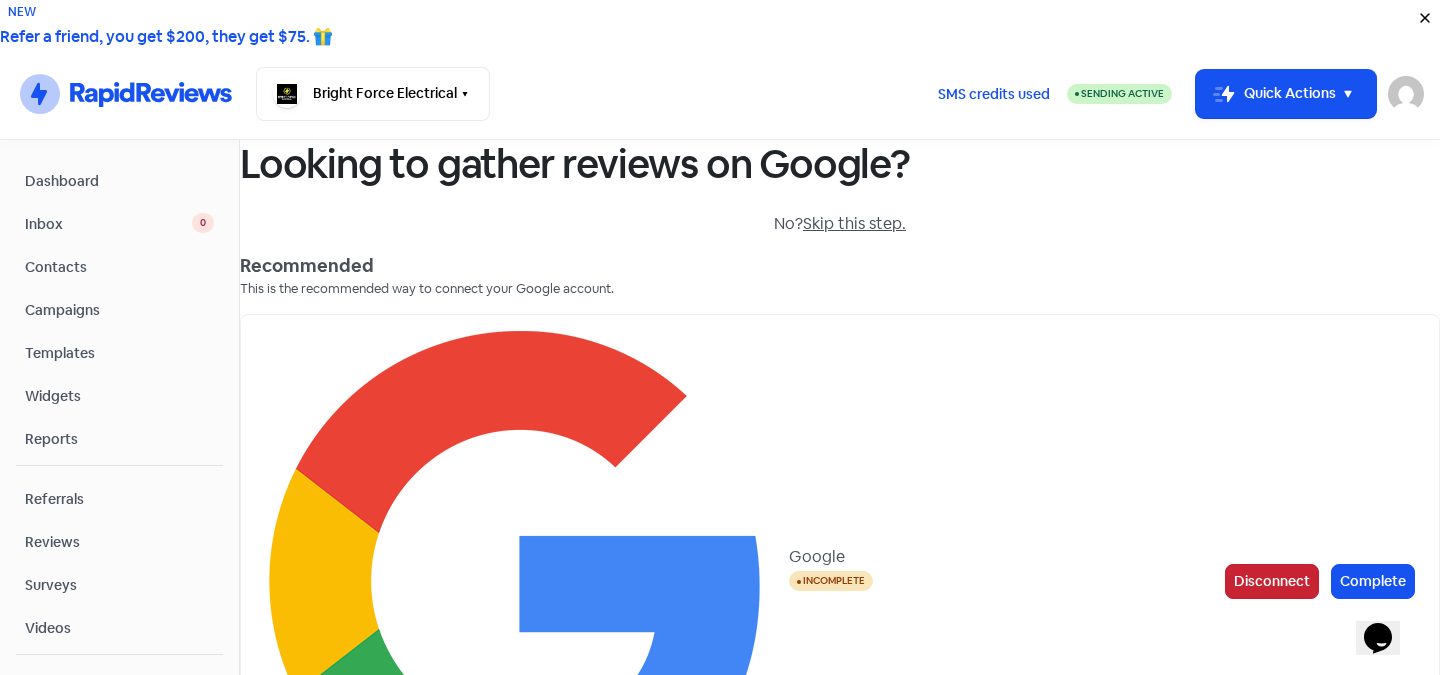 click on "Disconnect" at bounding box center (1272, 581) 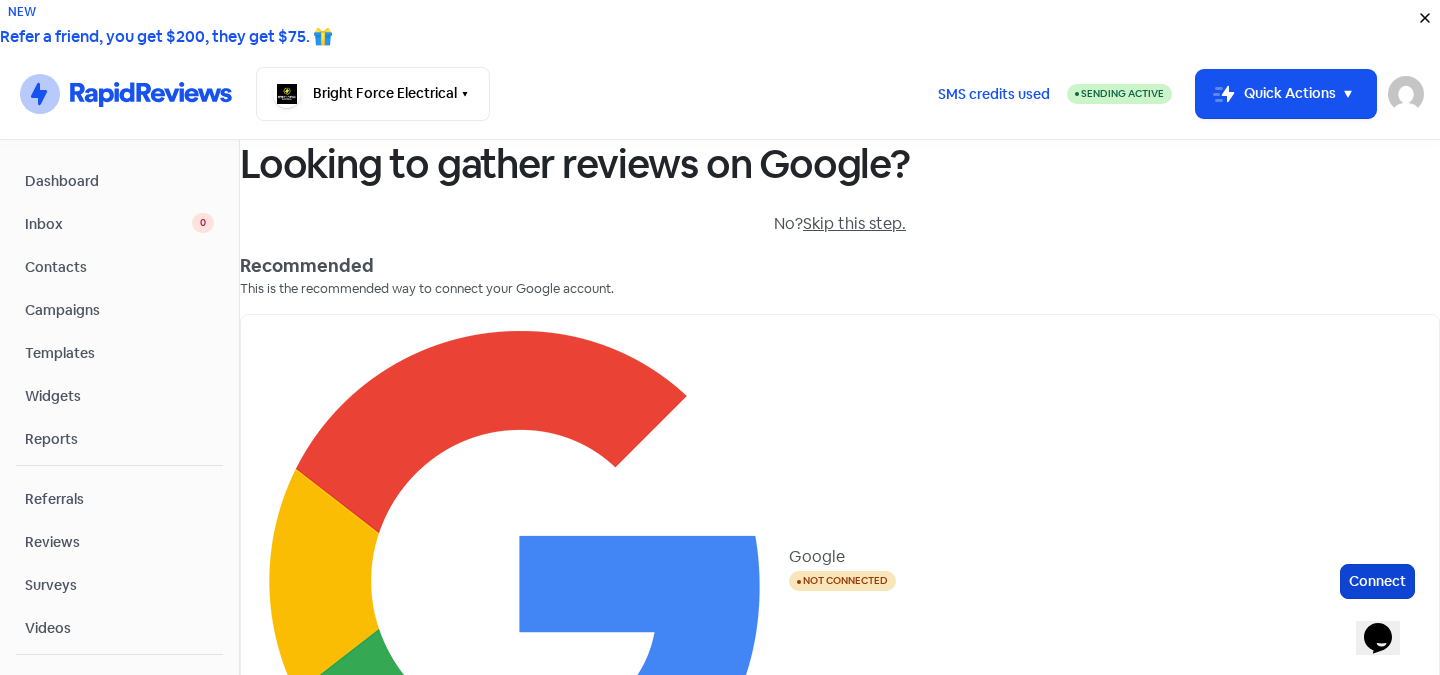 click on "Connect" at bounding box center [1377, 581] 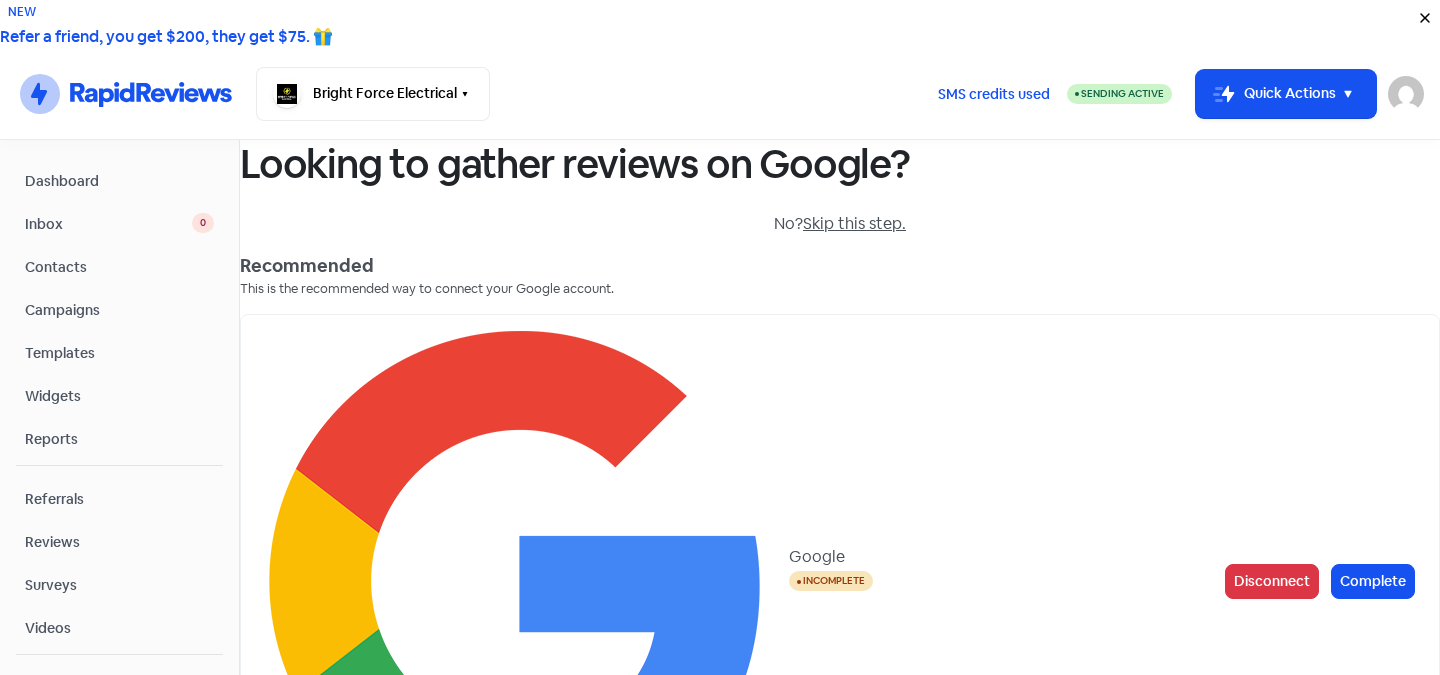 scroll, scrollTop: 0, scrollLeft: 0, axis: both 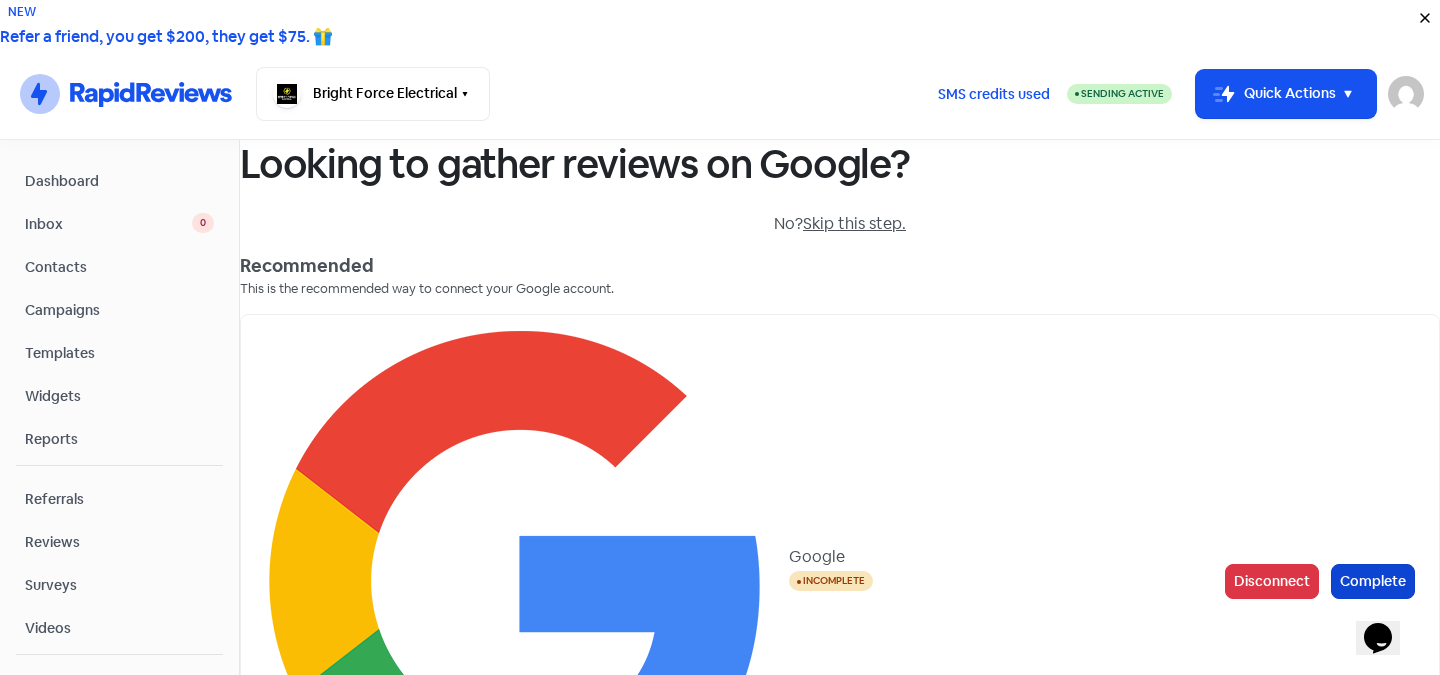 click on "Complete" at bounding box center (1373, 581) 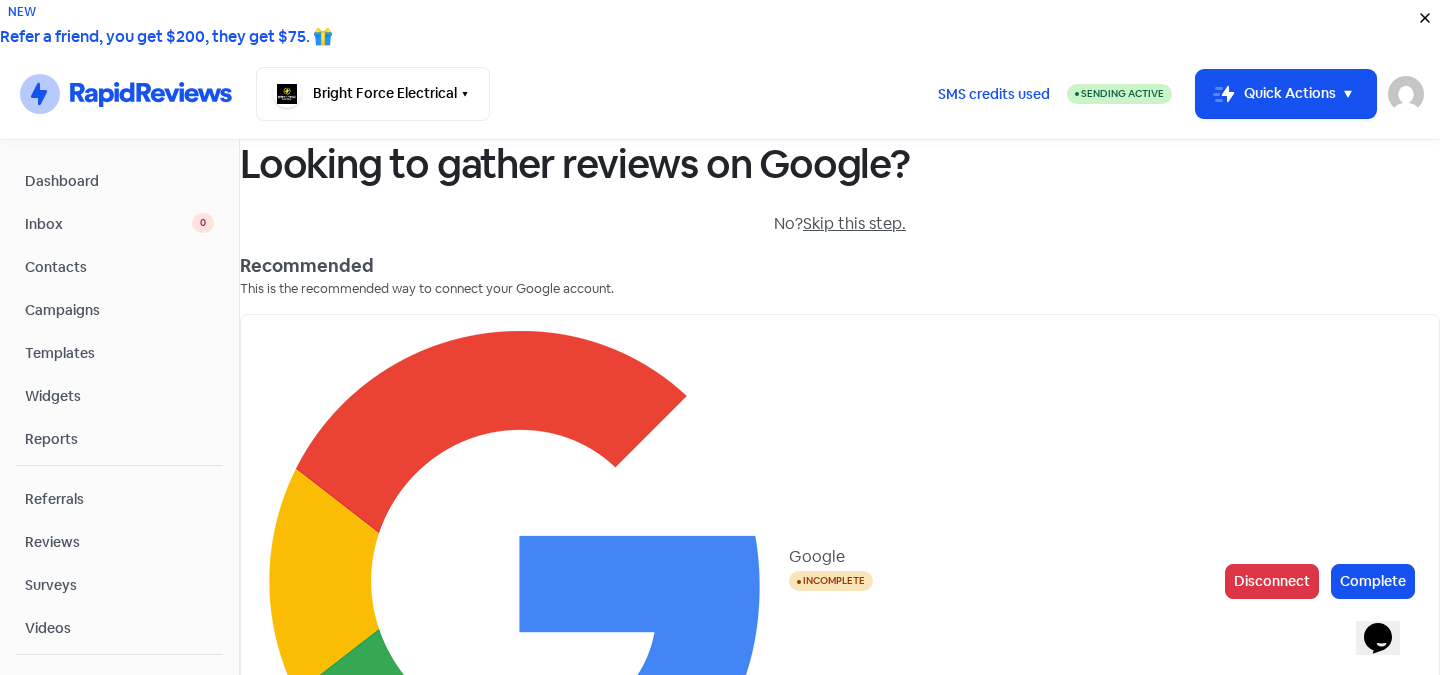 click on "Account: [FIRST] [LAST] - Type: PERSONAL - Role:" at bounding box center [558, 1005] 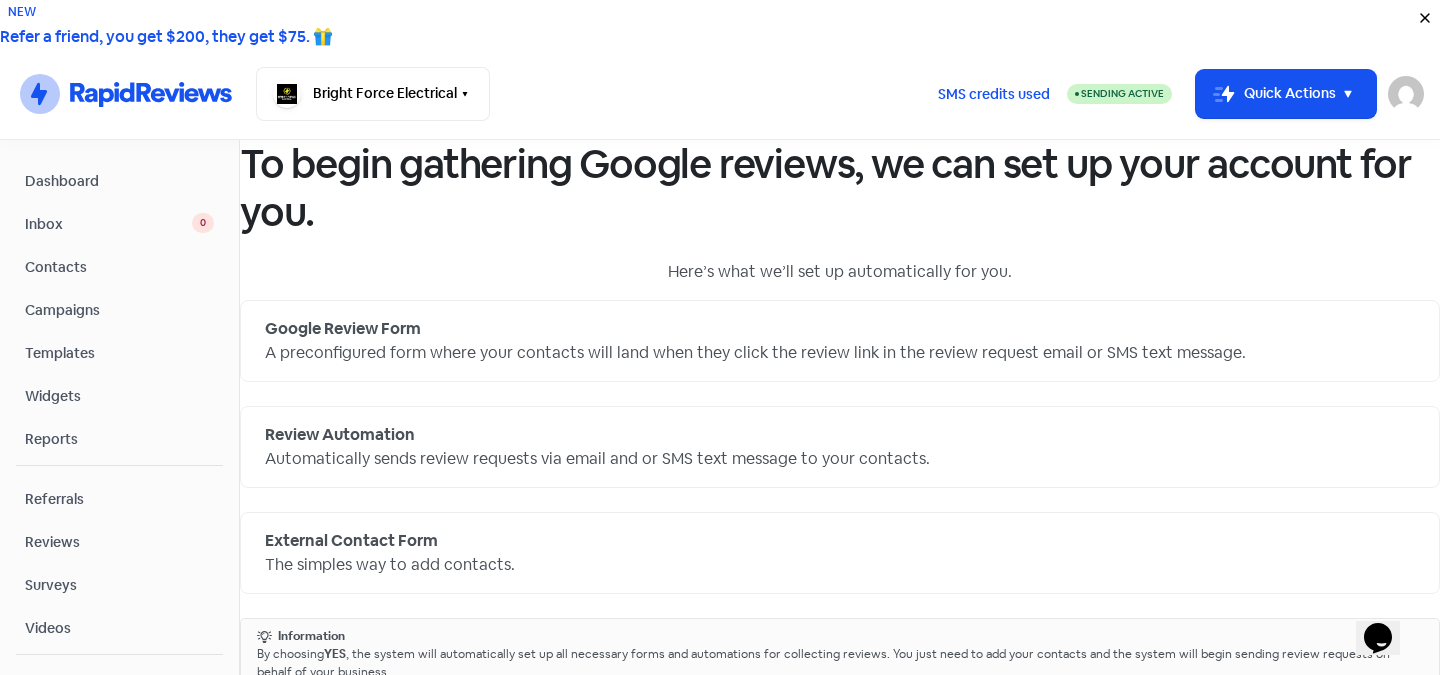 scroll, scrollTop: 188, scrollLeft: 0, axis: vertical 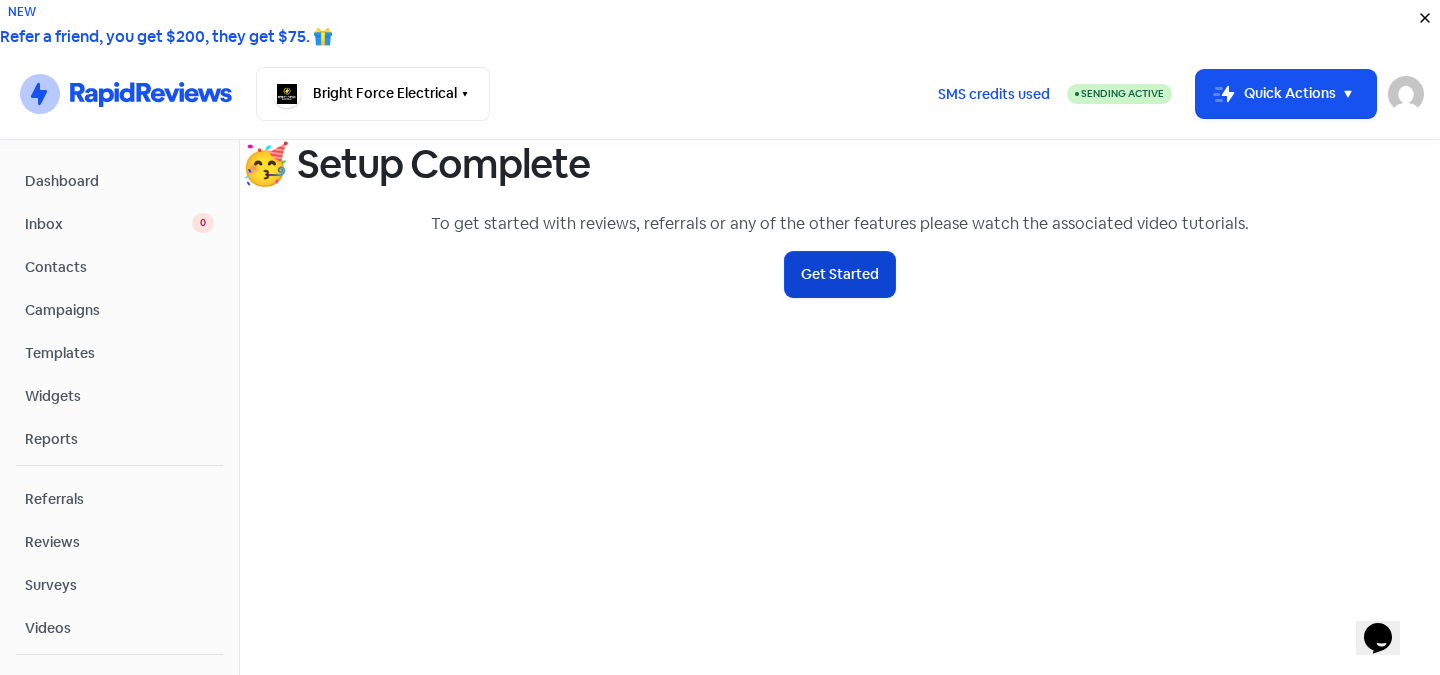 click on "Get Started" at bounding box center (840, 274) 